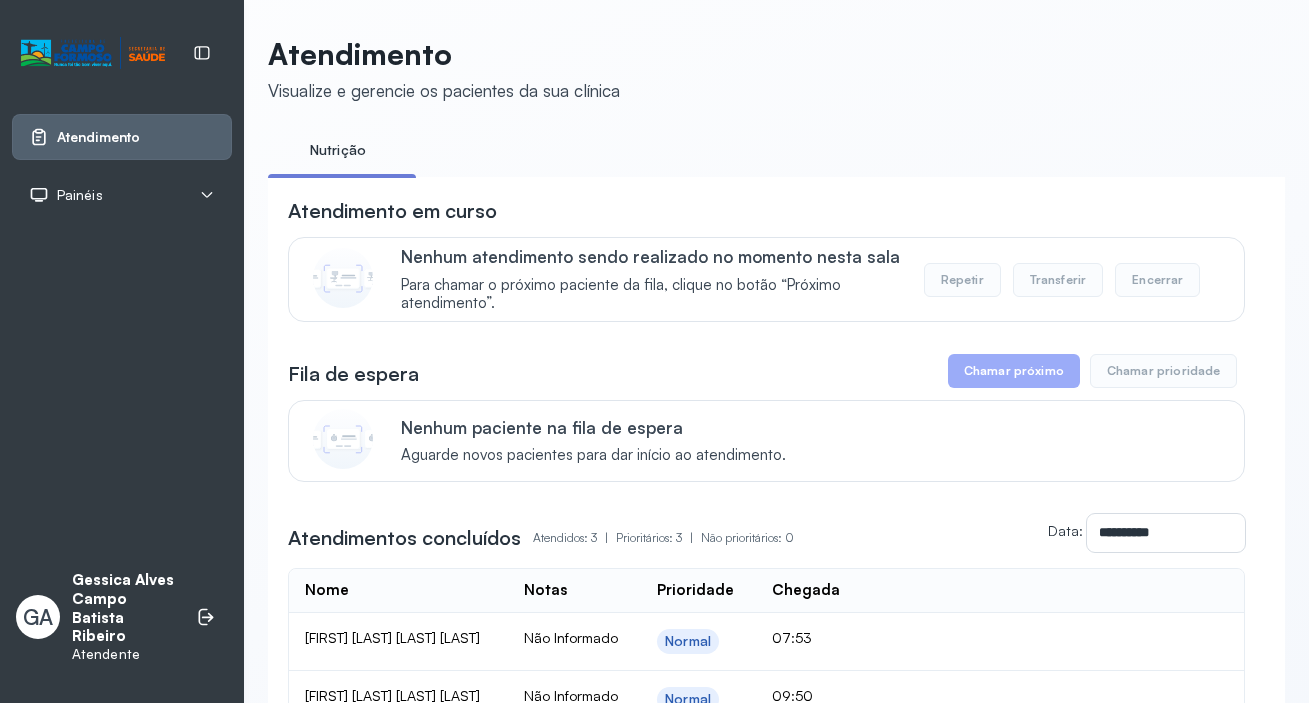 scroll, scrollTop: 0, scrollLeft: 0, axis: both 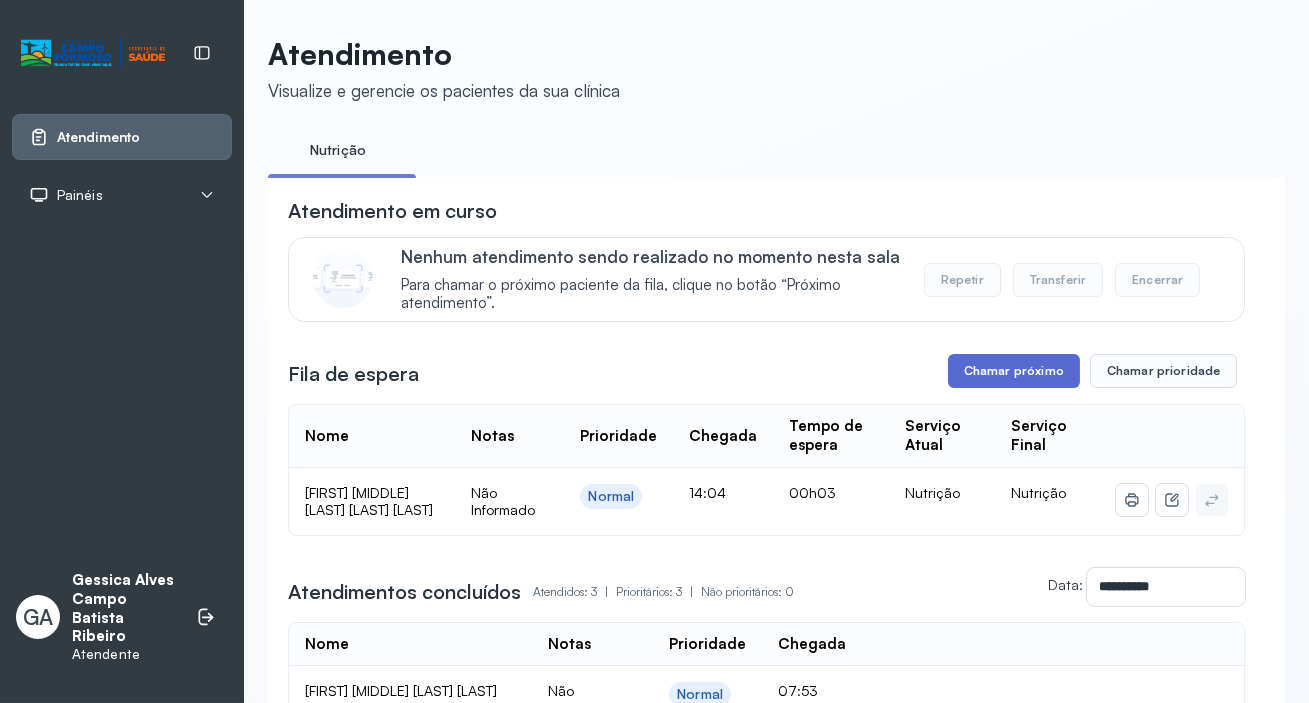 click on "Chamar próximo" at bounding box center (1014, 371) 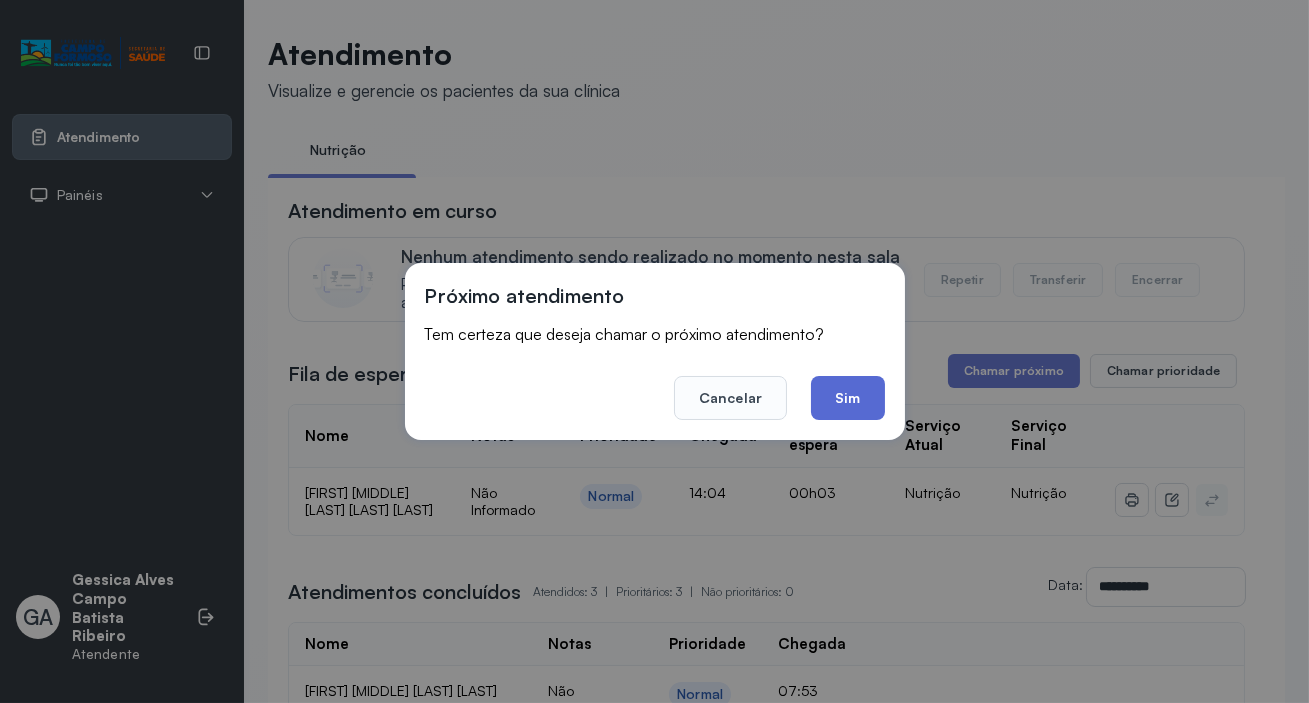 click on "Sim" 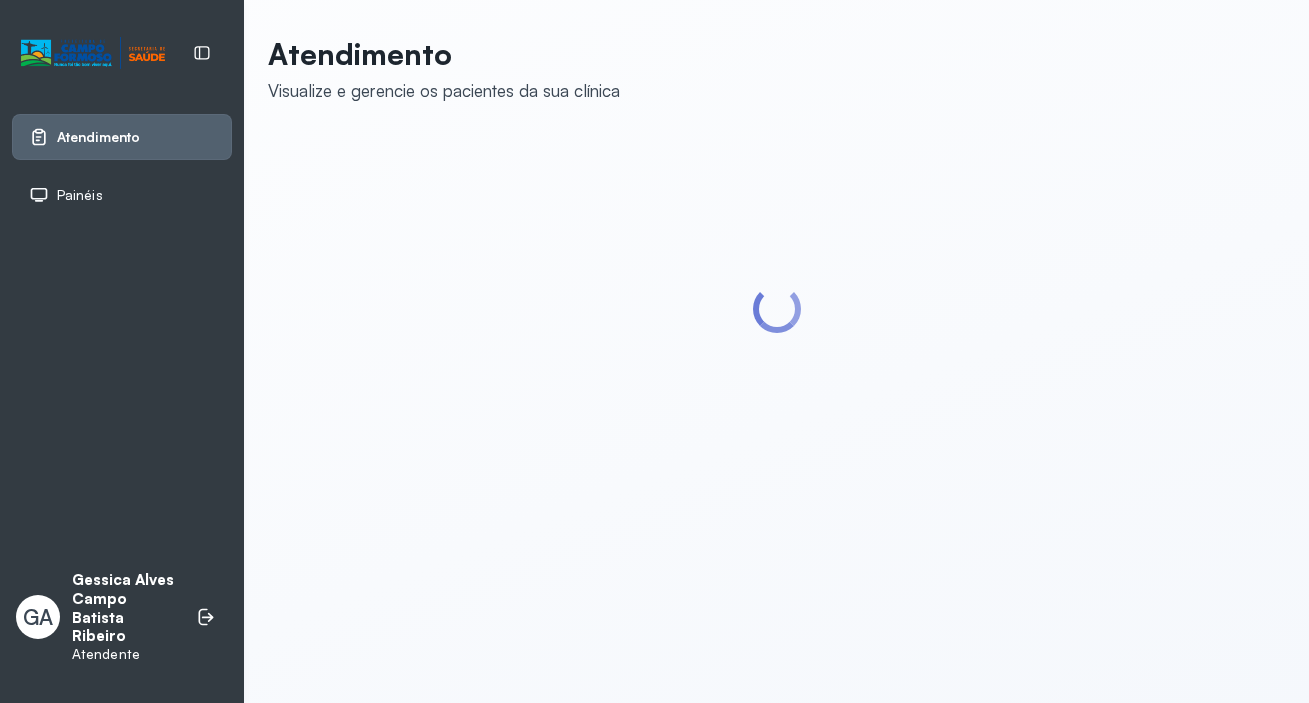 scroll, scrollTop: 0, scrollLeft: 0, axis: both 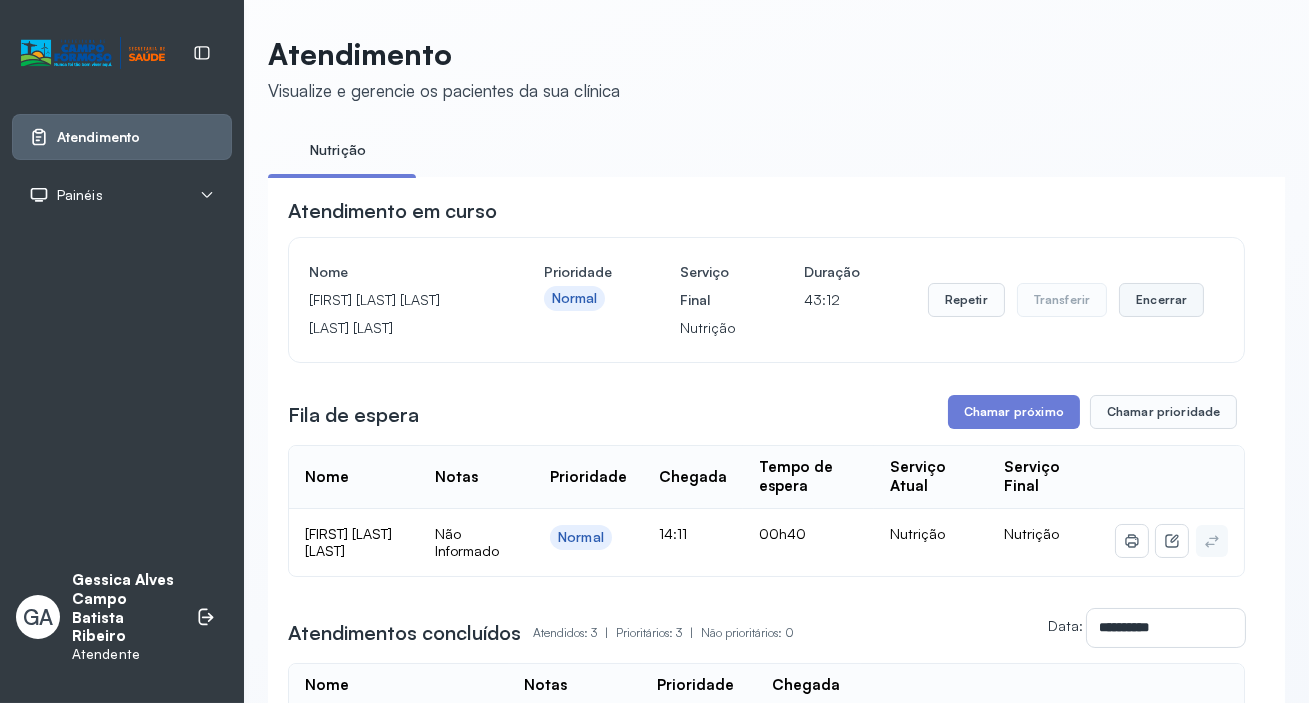click on "Encerrar" at bounding box center (1161, 300) 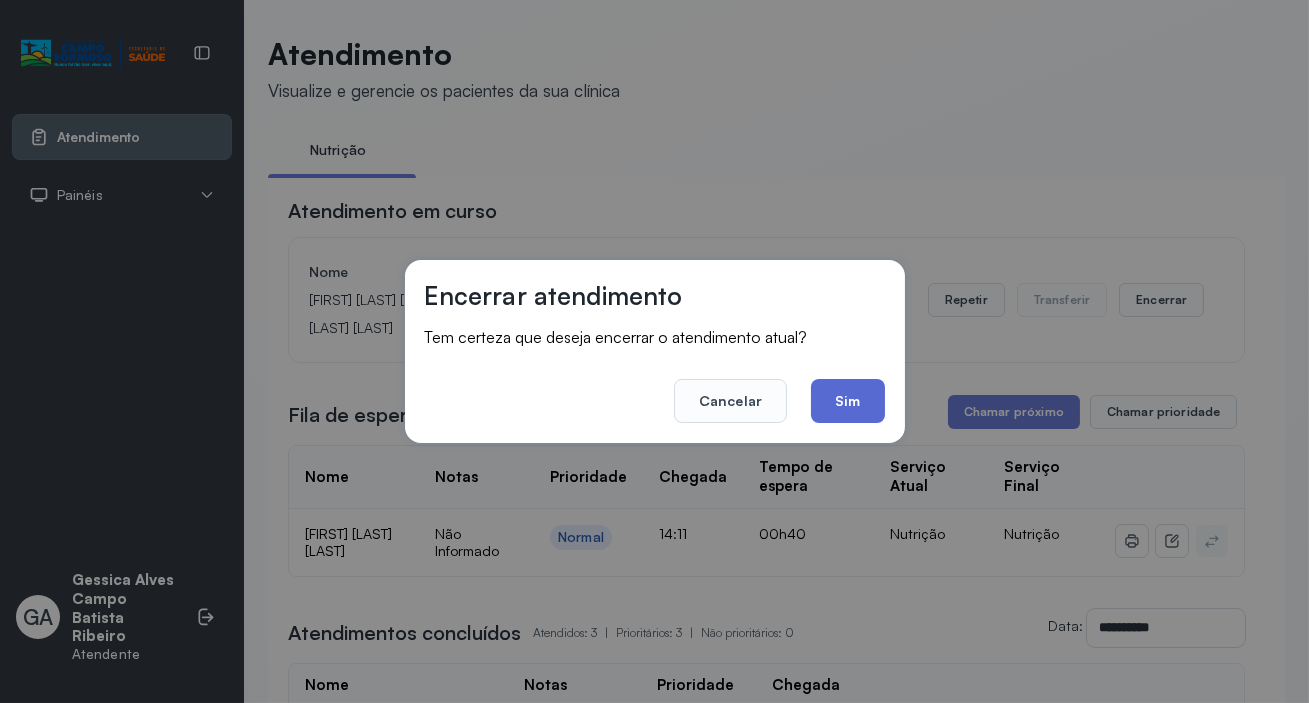 click on "Sim" 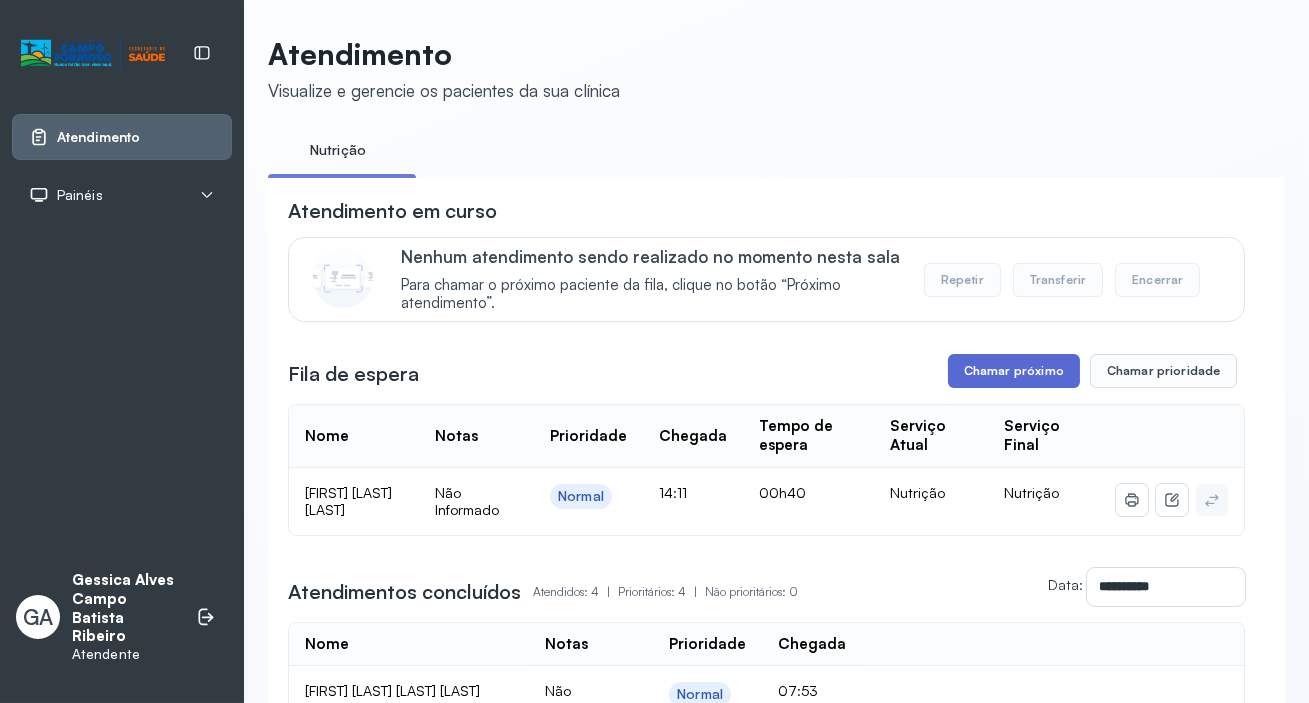 click on "Chamar próximo" at bounding box center (1014, 371) 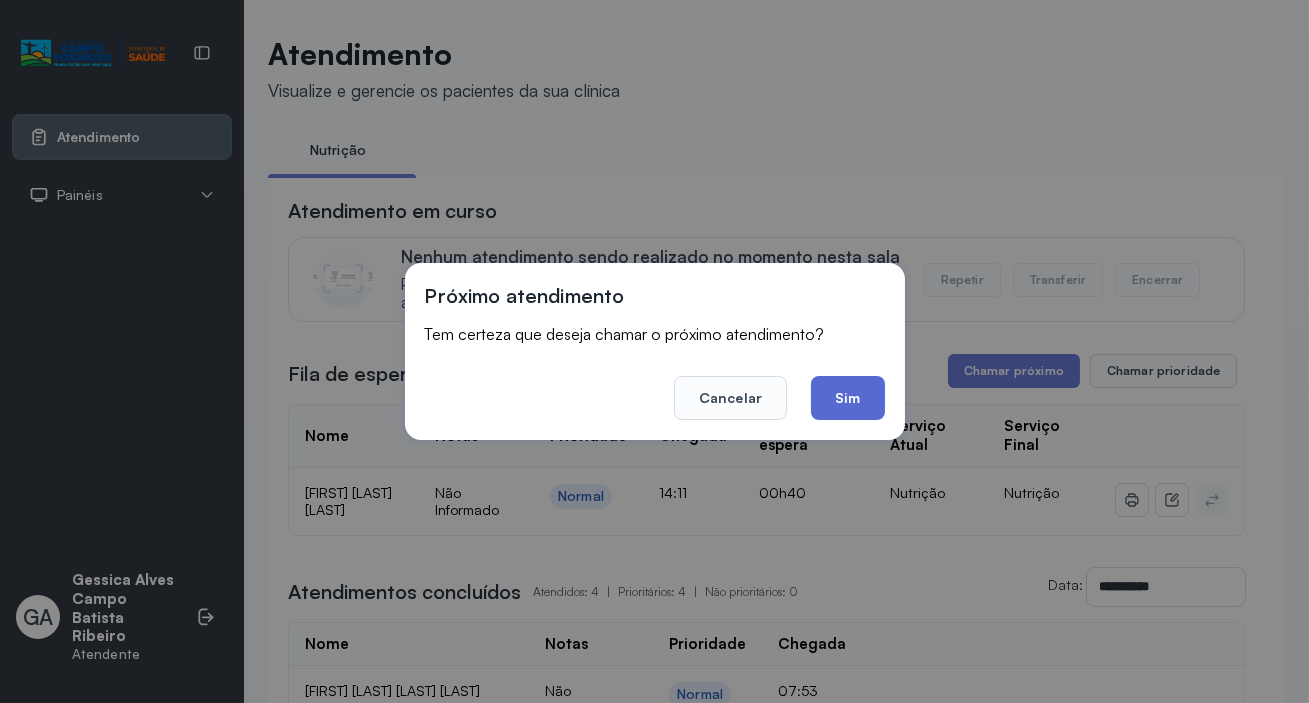 click on "Sim" 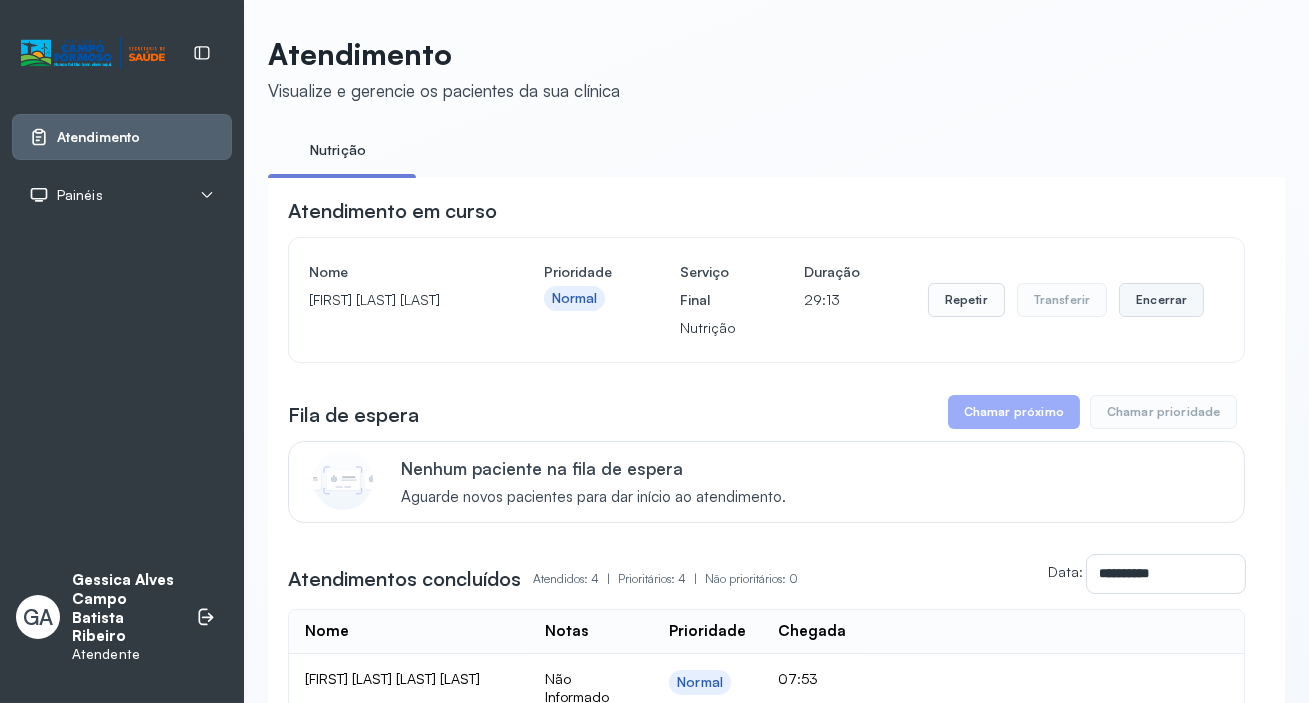 click on "Encerrar" at bounding box center (1161, 300) 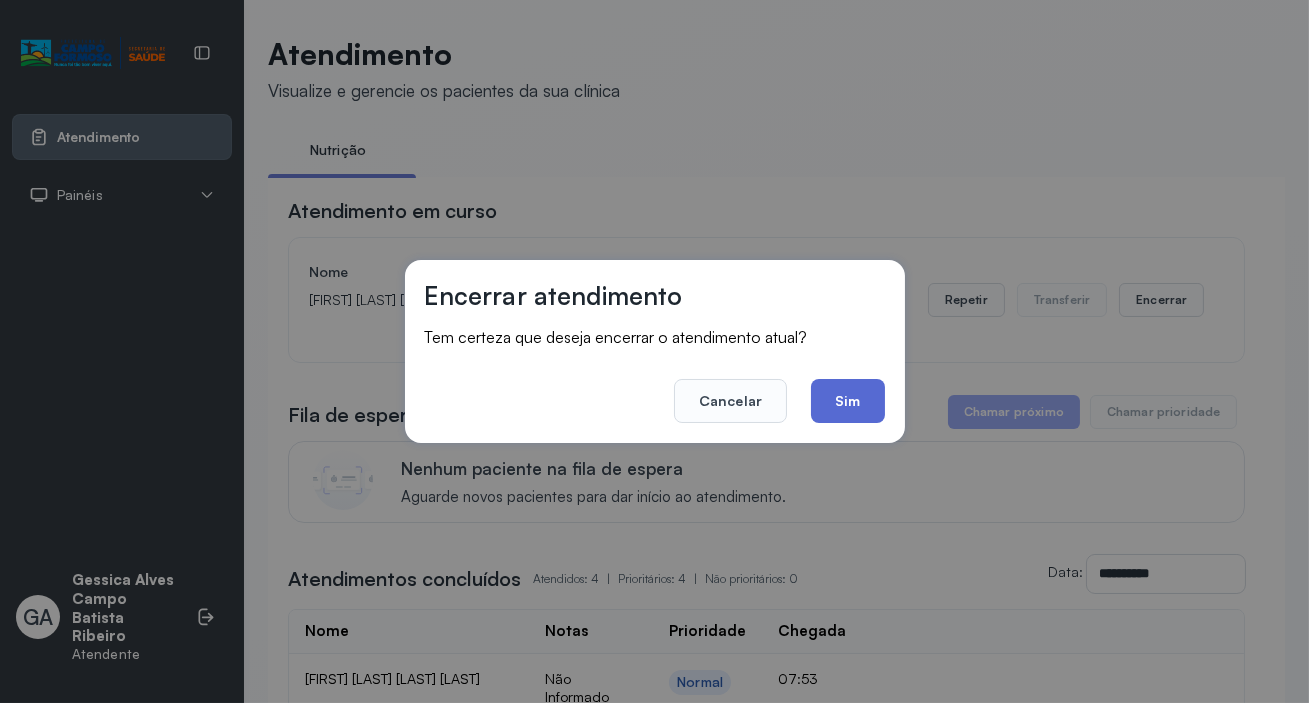 click on "Sim" 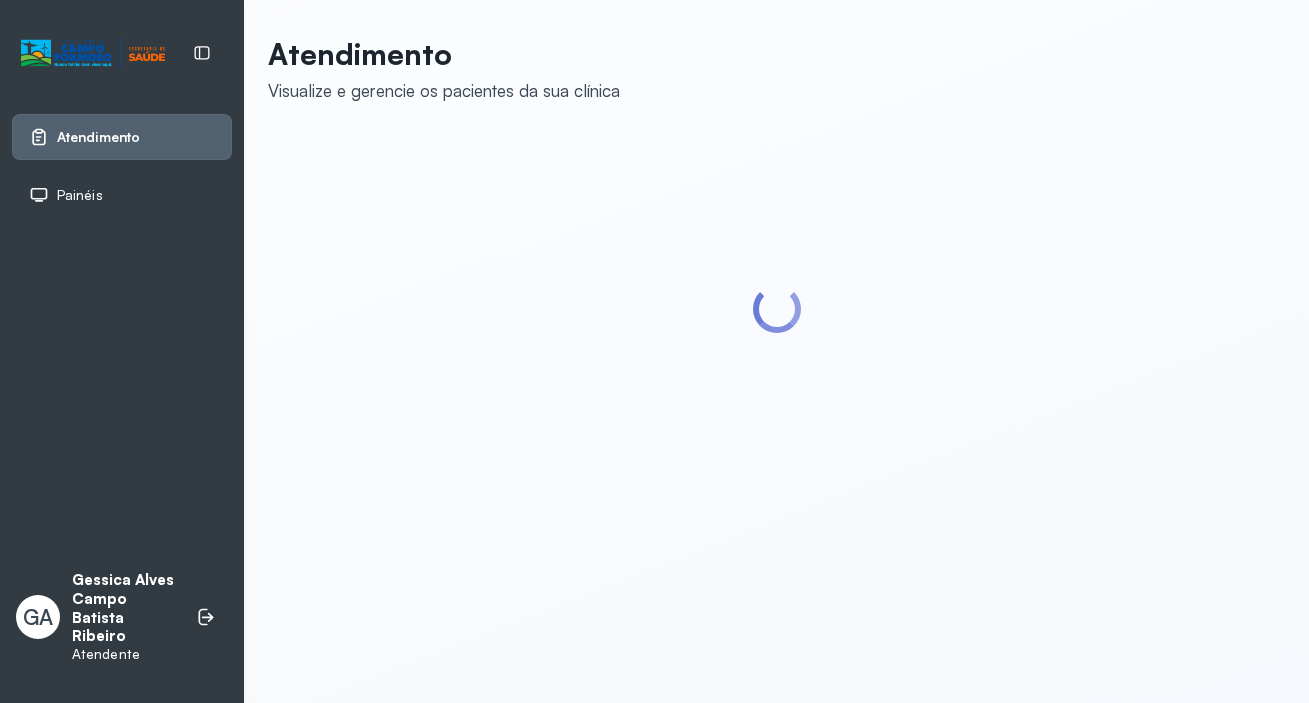 scroll, scrollTop: 0, scrollLeft: 0, axis: both 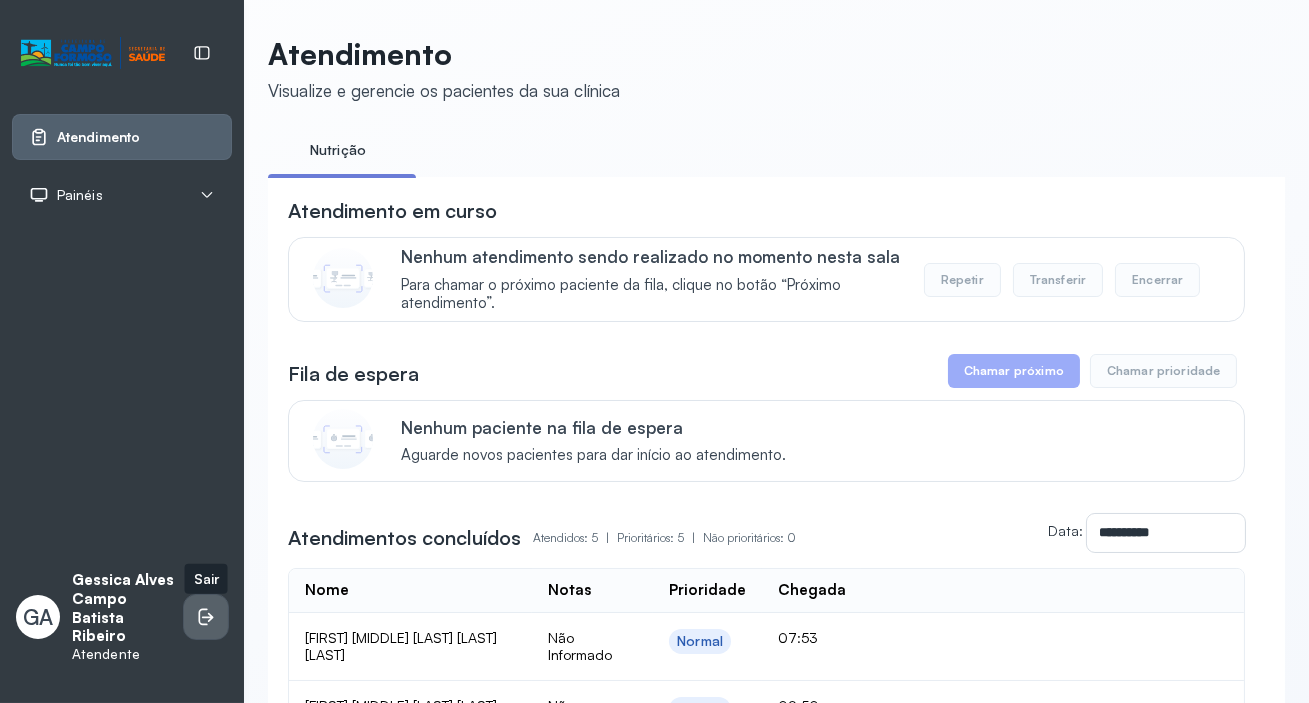 click 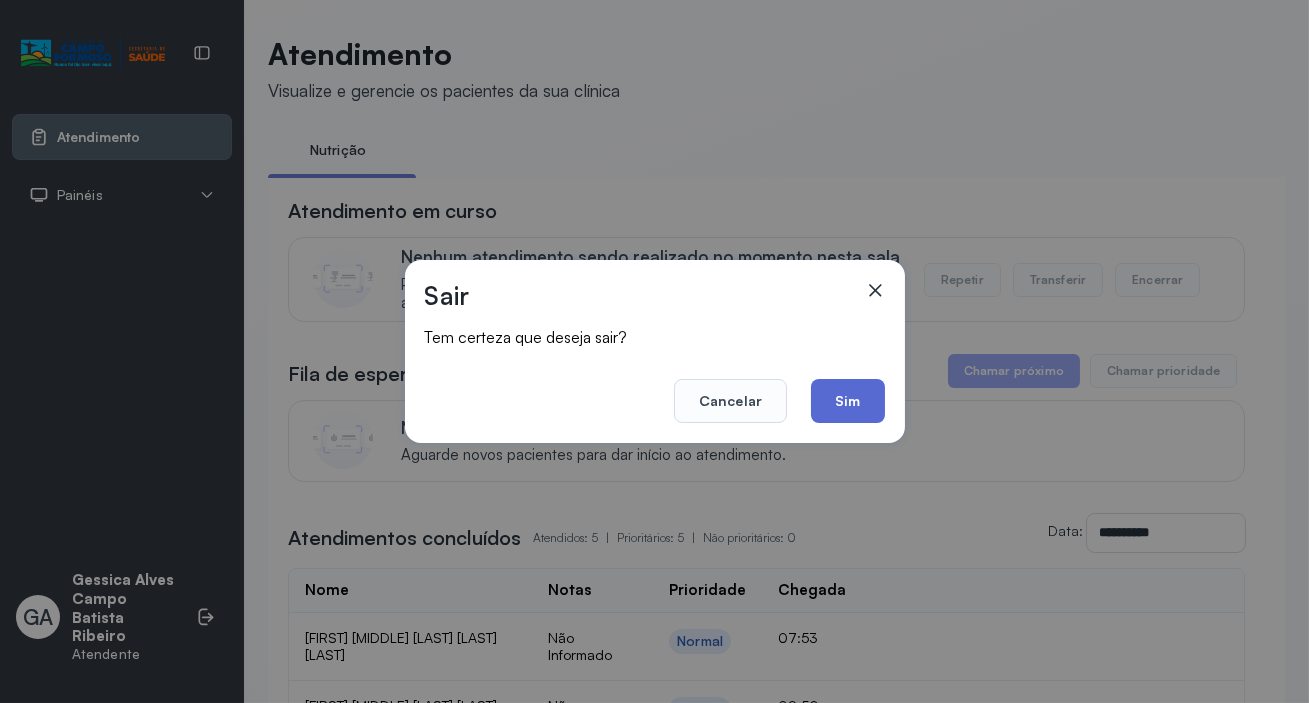 click on "Sim" 